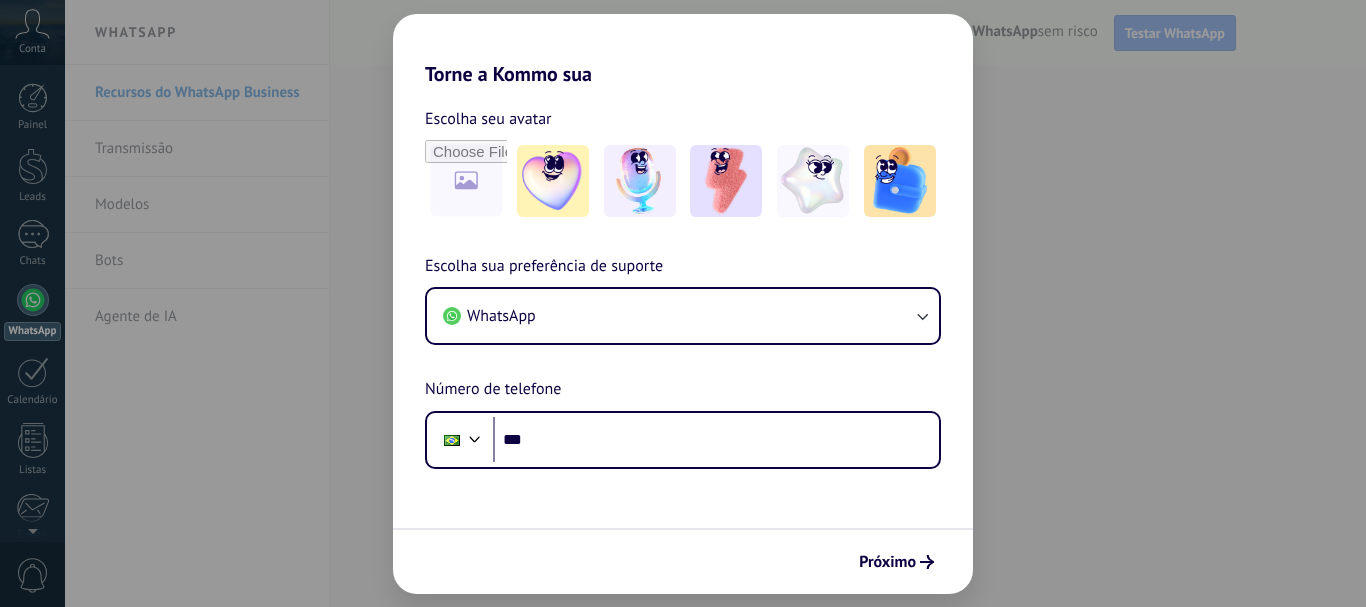 scroll, scrollTop: 0, scrollLeft: 0, axis: both 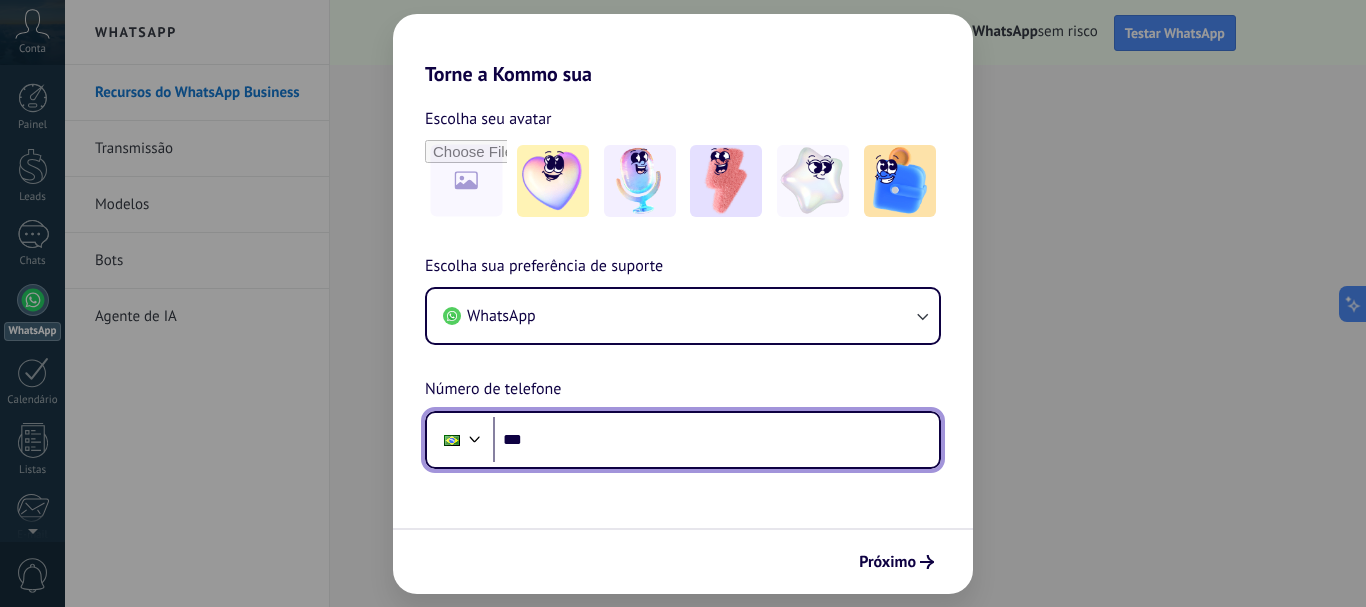 click on "***" at bounding box center (716, 440) 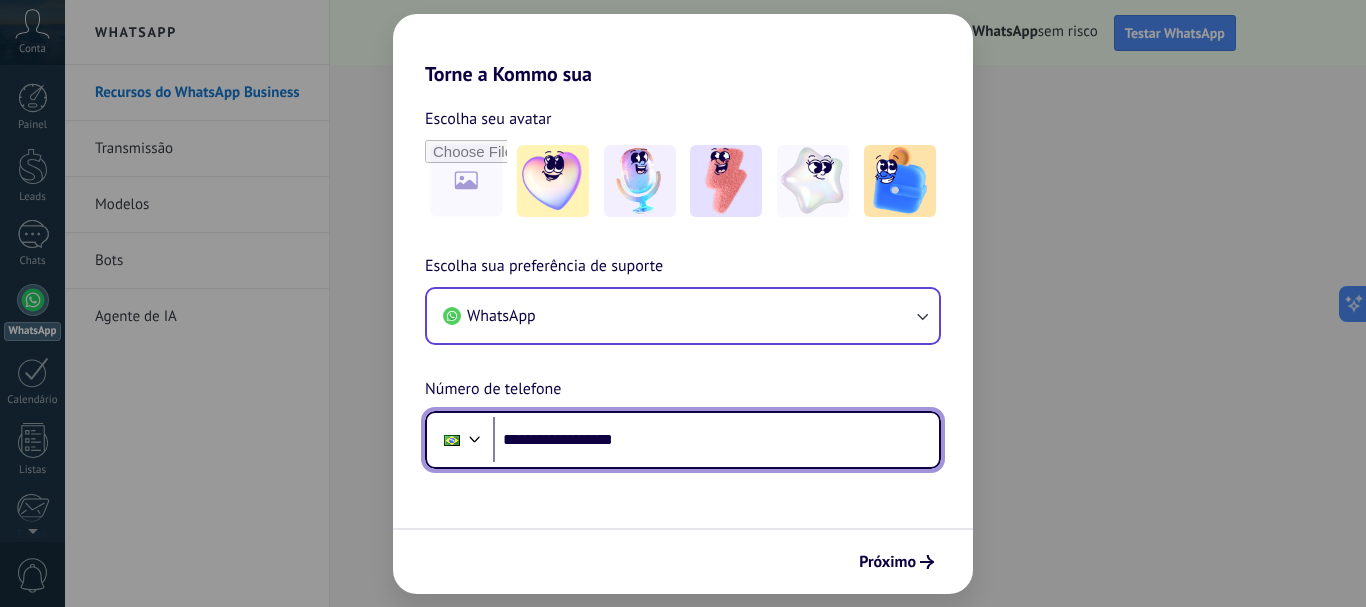 type on "**********" 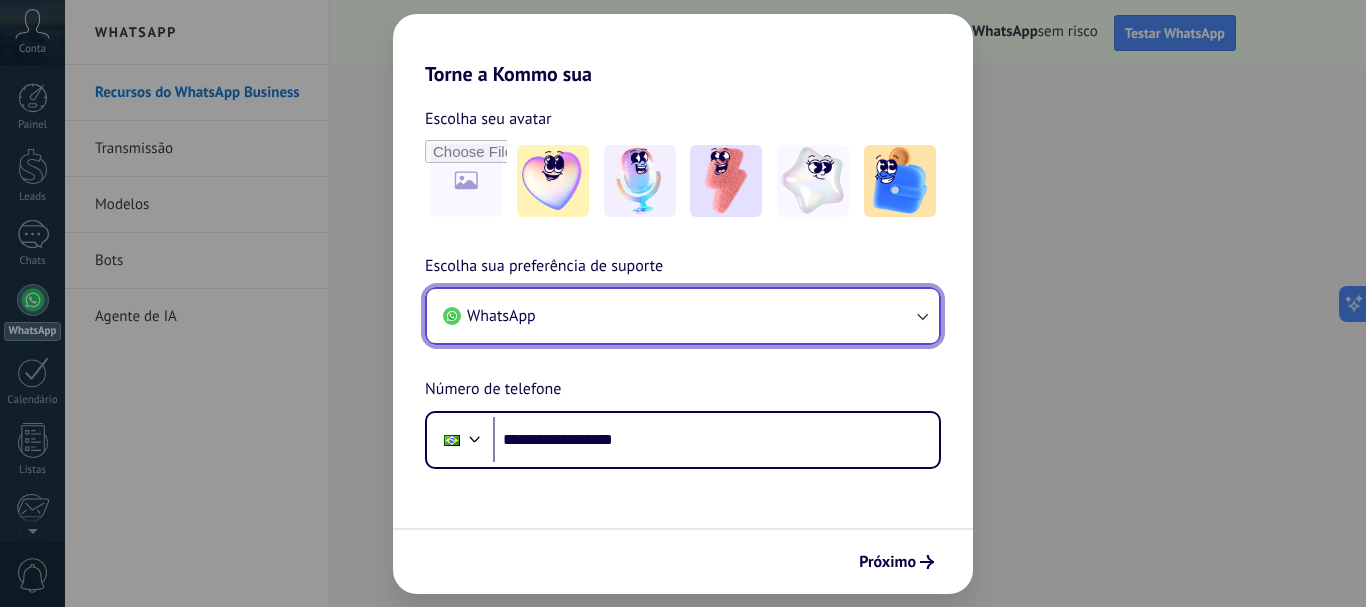 click 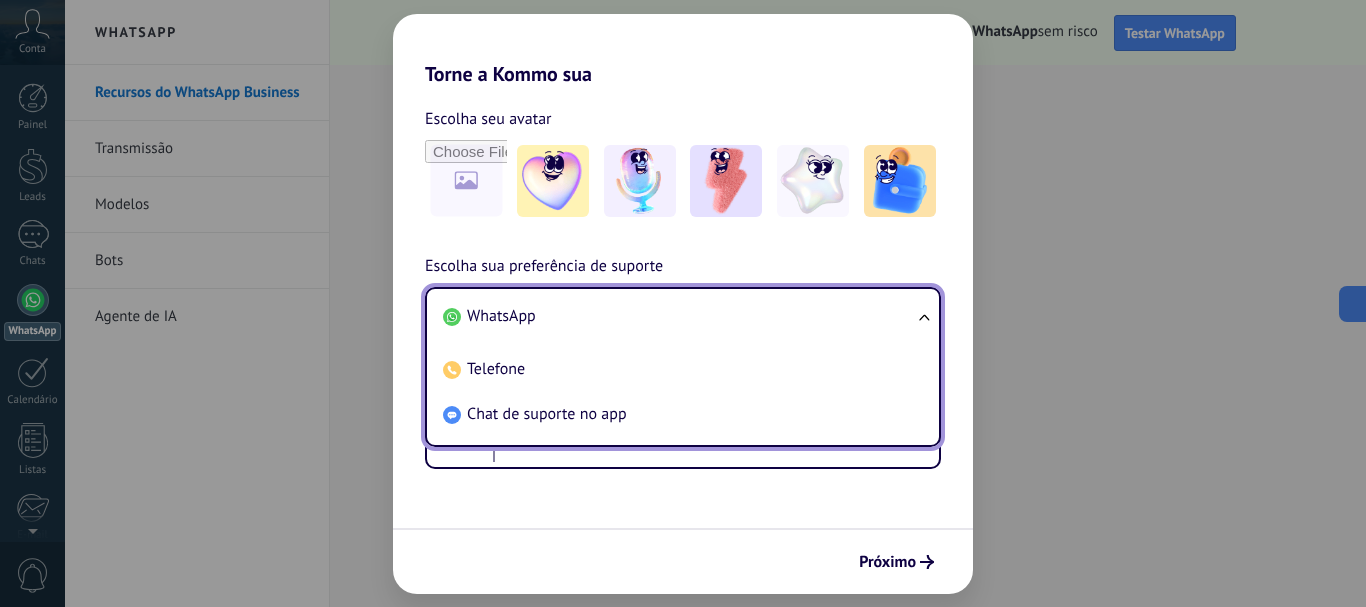 click on "WhatsApp" at bounding box center (501, 316) 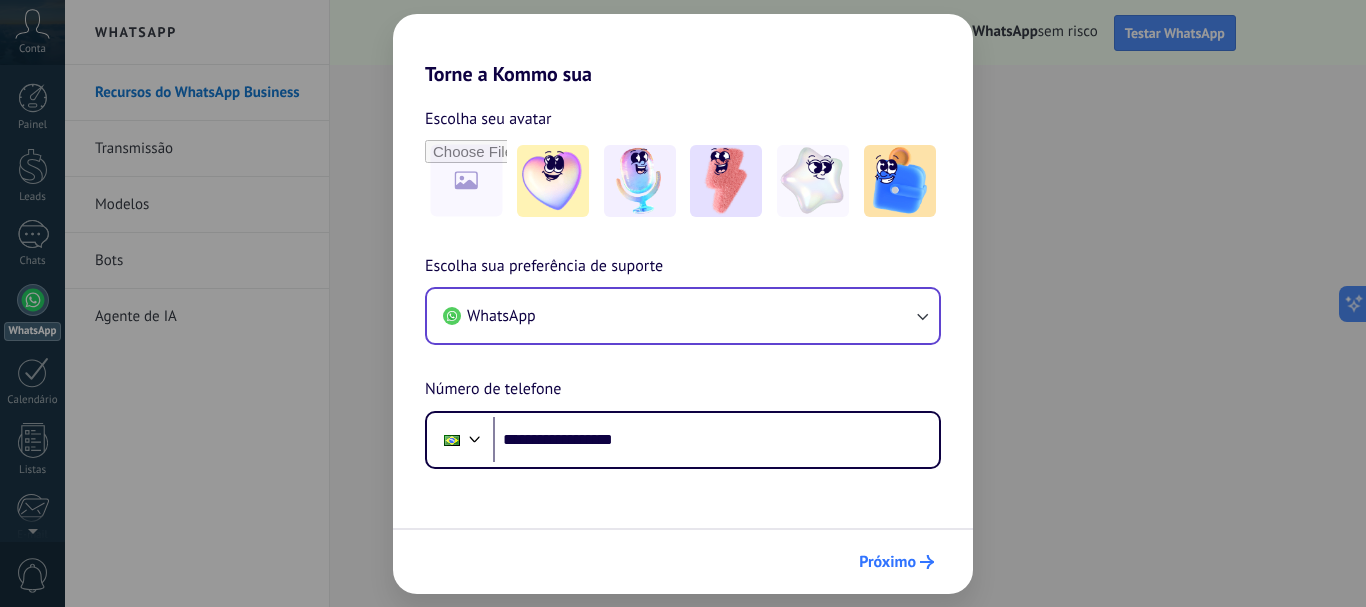 click on "Próximo" at bounding box center (887, 562) 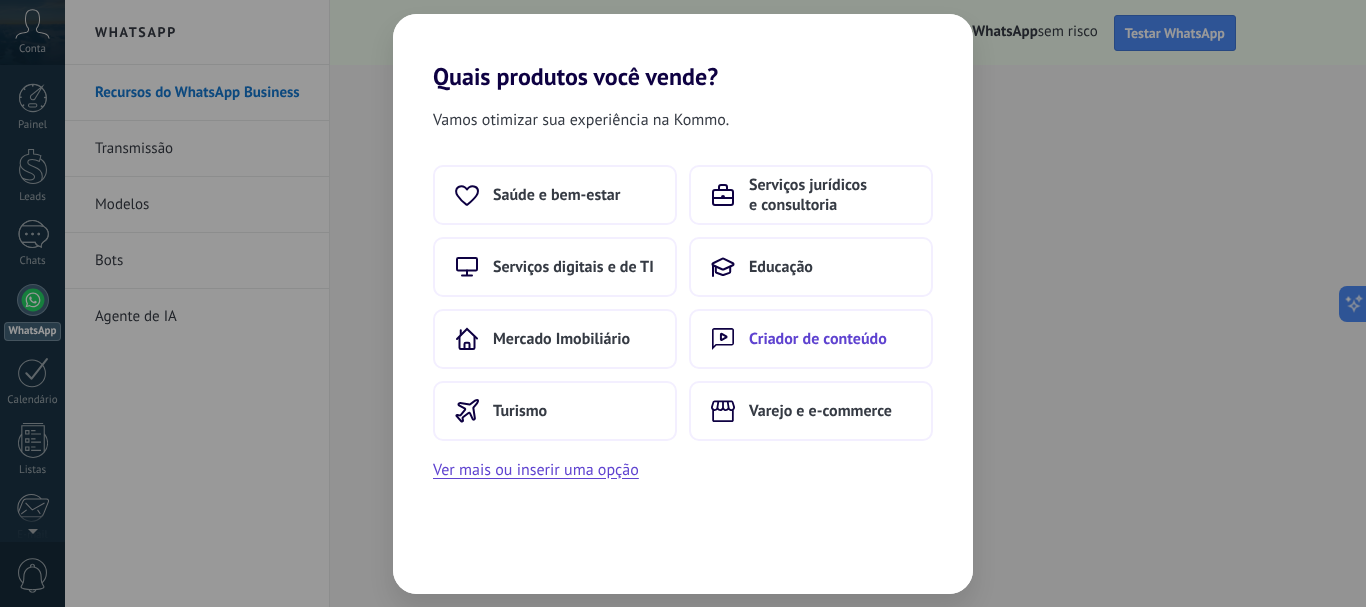 click on "Criador de conteúdo" at bounding box center (818, 339) 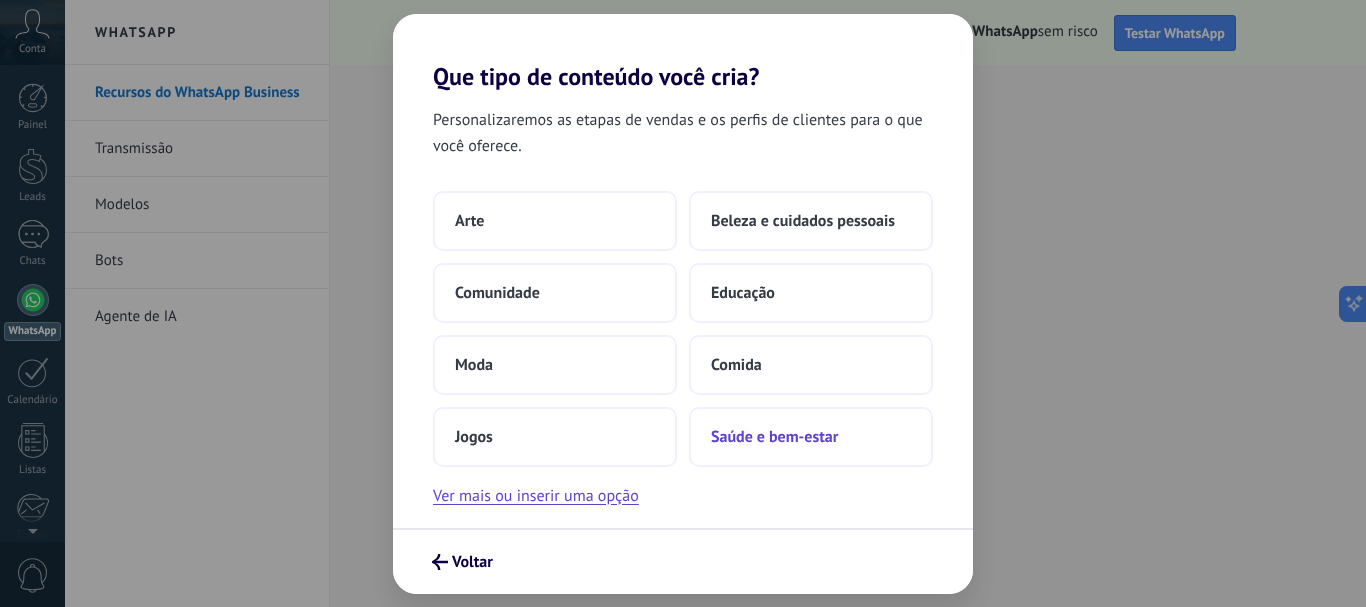 click on "Saúde e bem-estar" at bounding box center (774, 437) 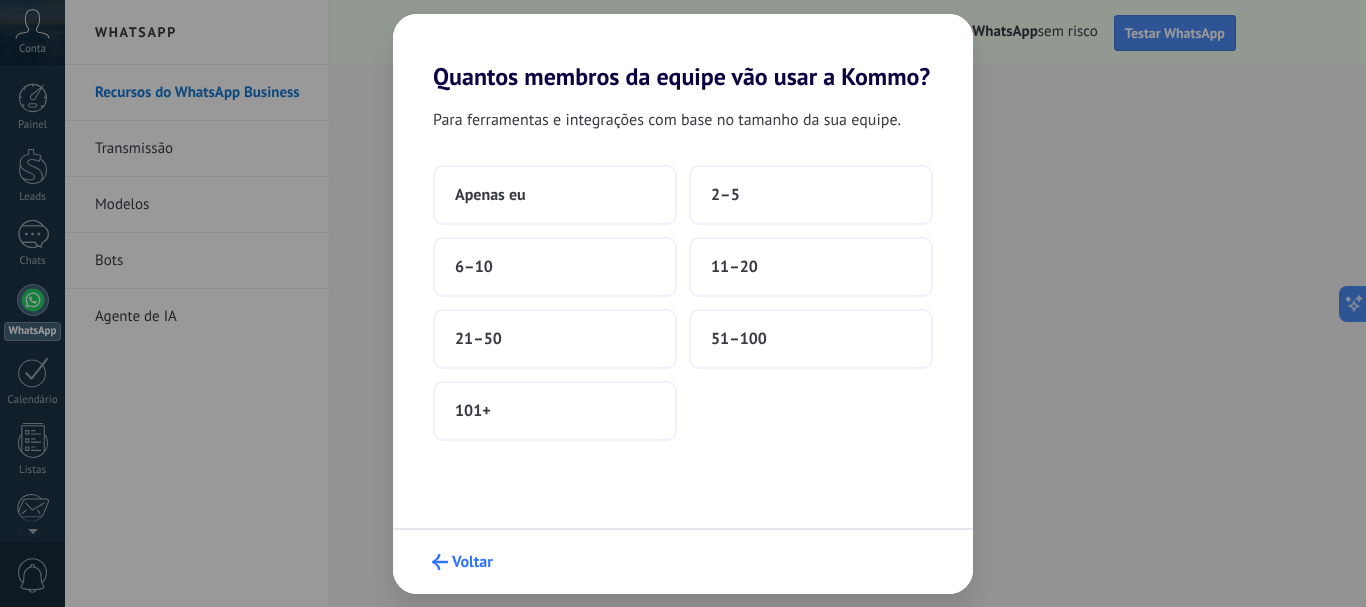 click on "Voltar" at bounding box center [472, 562] 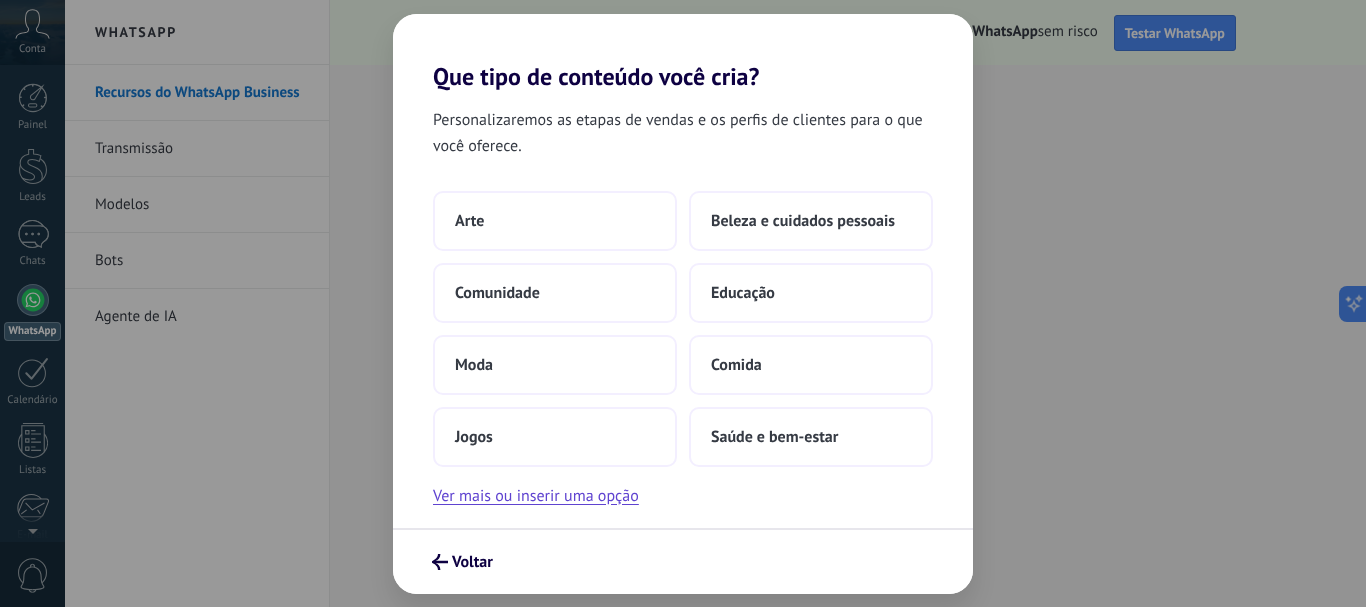 click on "Voltar" at bounding box center [472, 562] 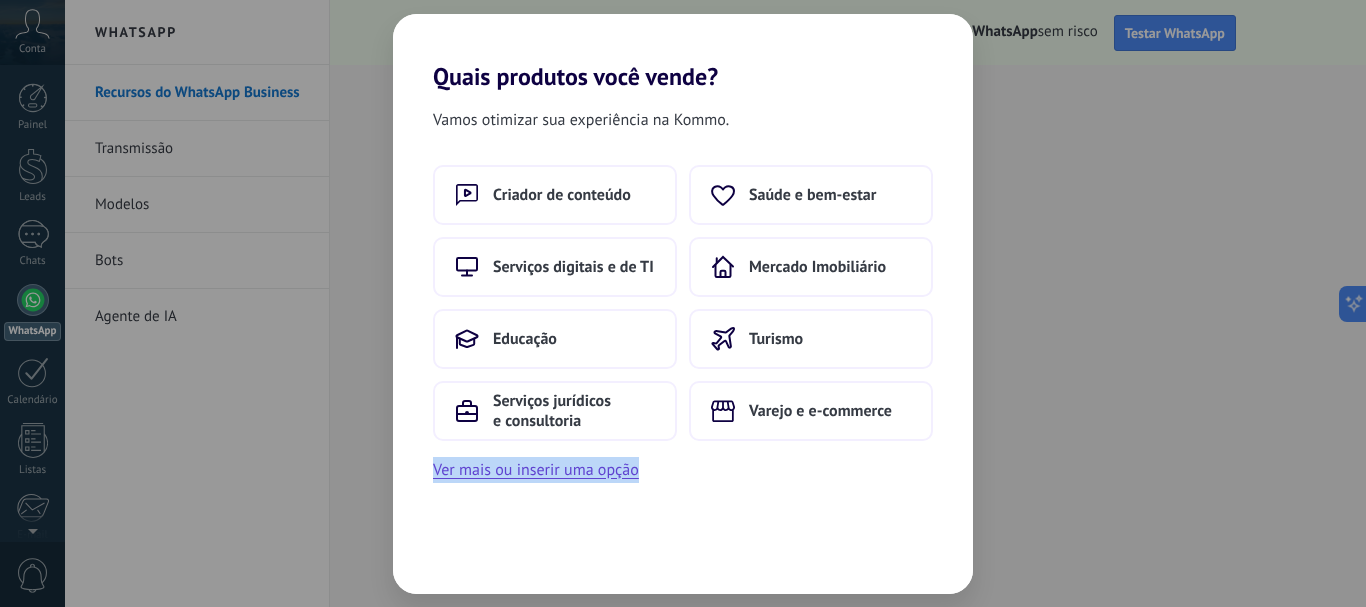 click on "Vamos otimizar sua experiência na Kommo. Criador de conteúdo Saúde e bem-estar Serviços digitais e de TI Mercado Imobiliário Educação Turismo Serviços jurídicos e consultoria Varejo e e-commerce Ver mais ou inserir uma opção" at bounding box center [683, 342] 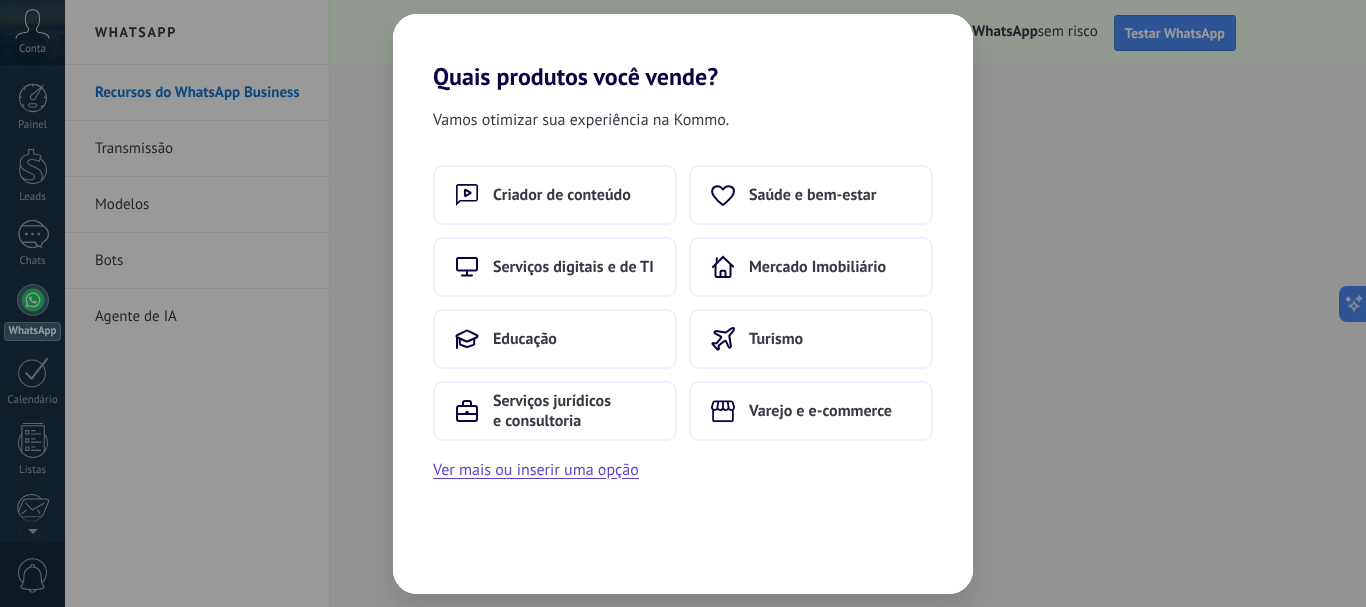 drag, startPoint x: 1171, startPoint y: 399, endPoint x: 1123, endPoint y: 417, distance: 51.264023 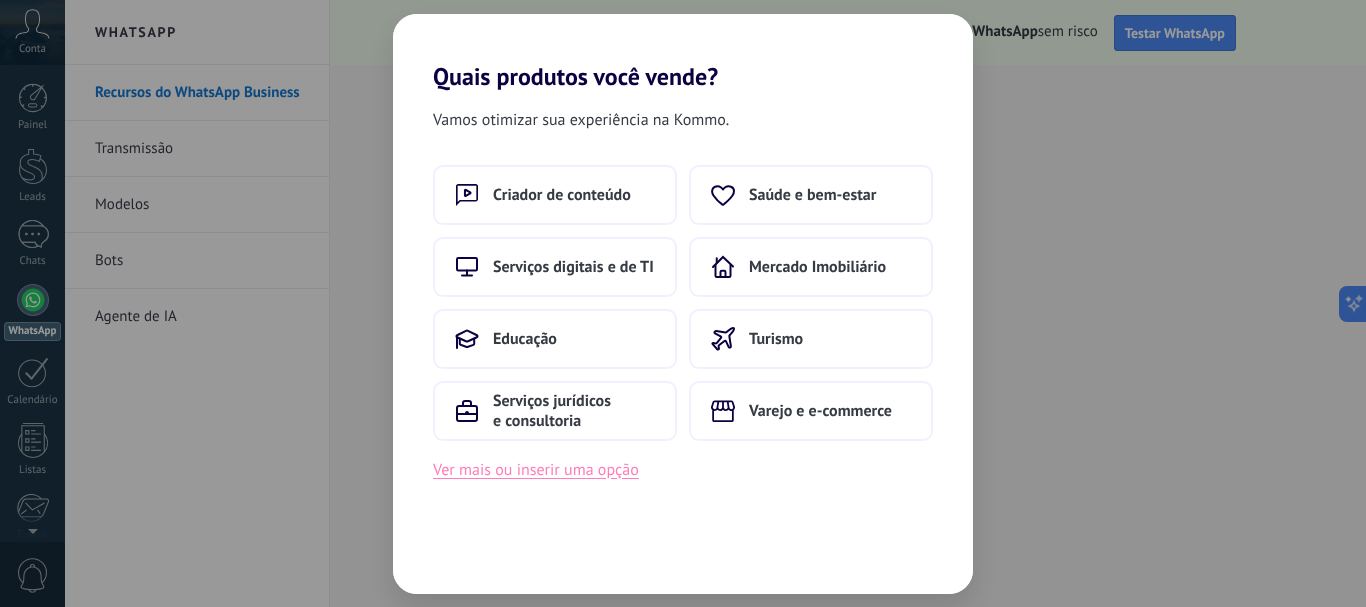 click on "Ver mais ou inserir uma opção" at bounding box center (536, 470) 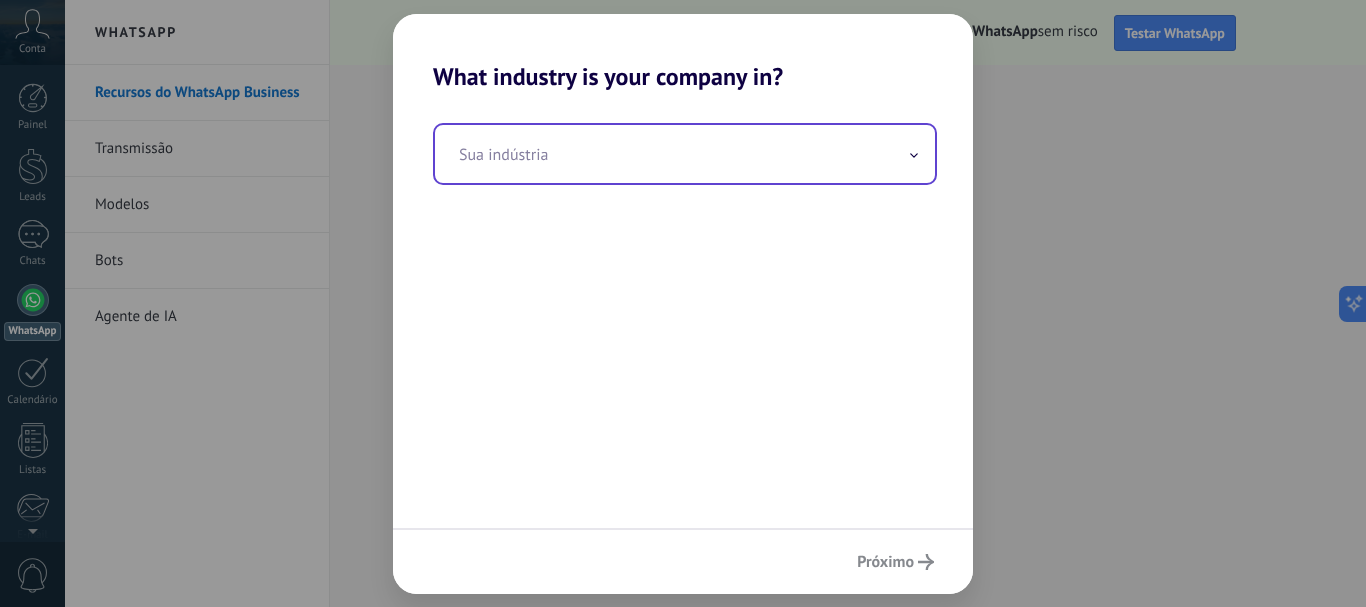 click at bounding box center (685, 154) 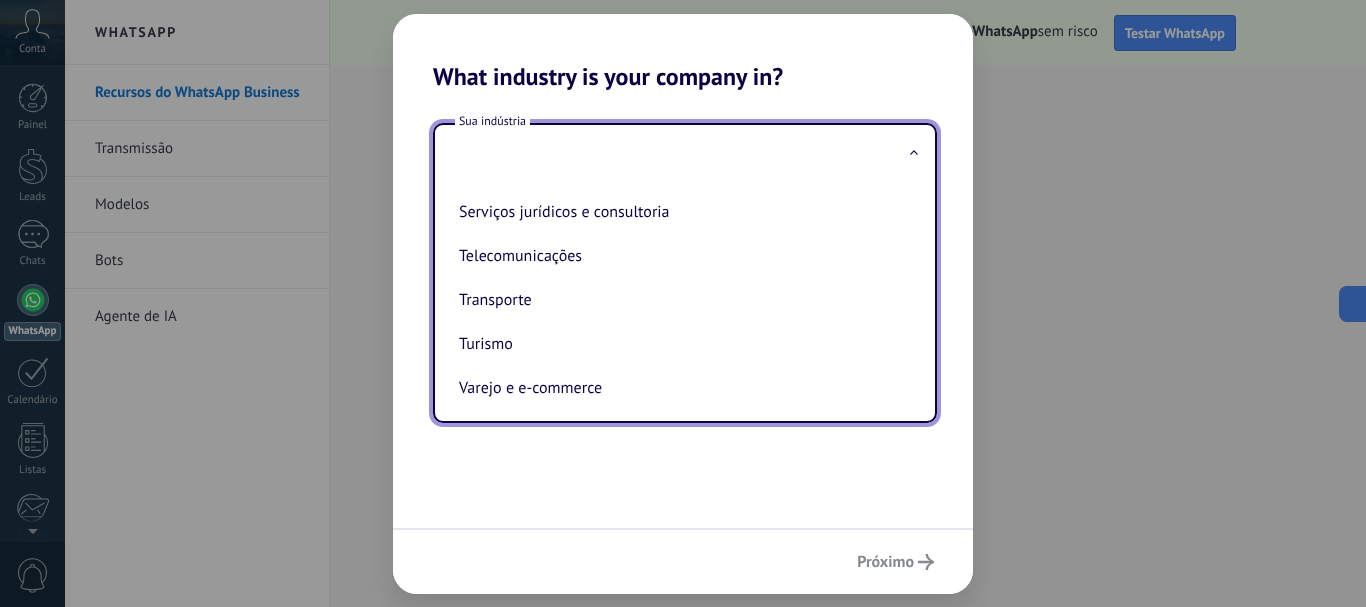 scroll, scrollTop: 530, scrollLeft: 0, axis: vertical 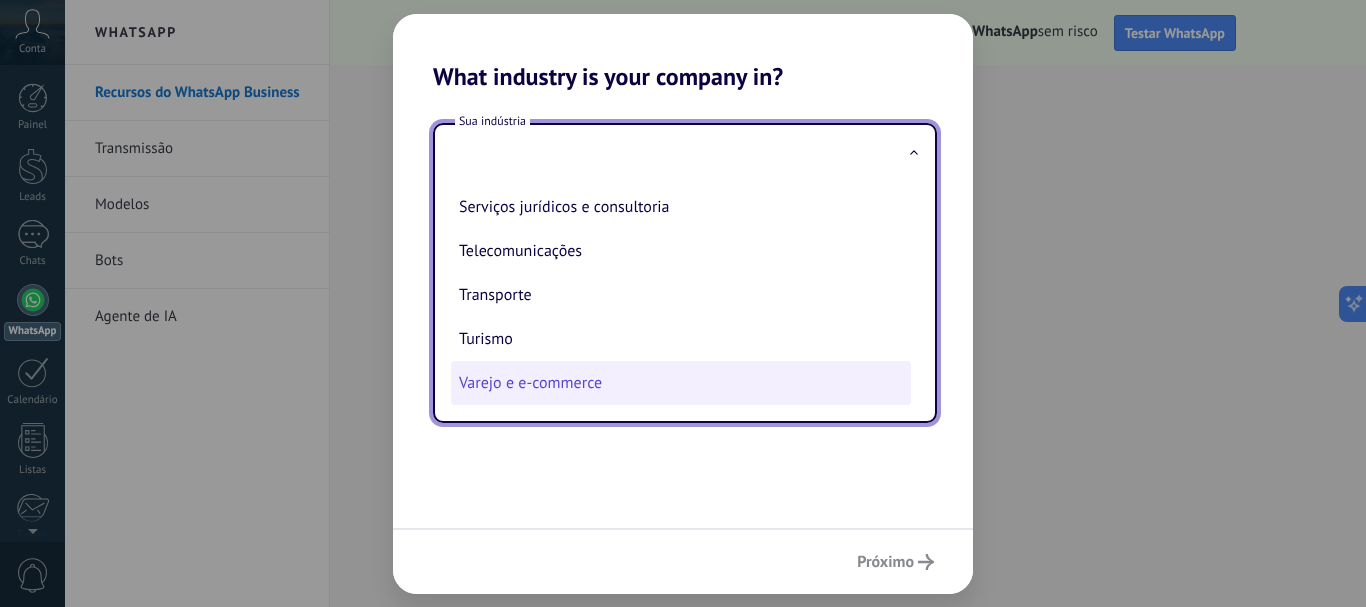 click on "Varejo e e-commerce" at bounding box center (681, 383) 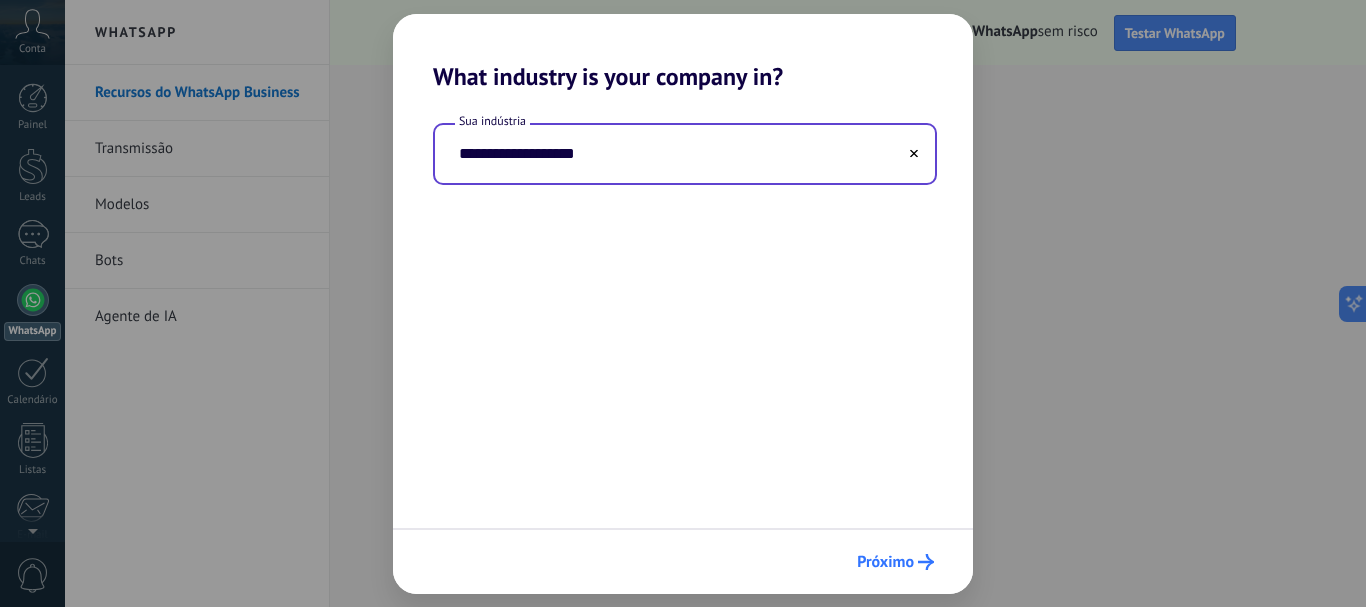 click on "Próximo" at bounding box center (885, 562) 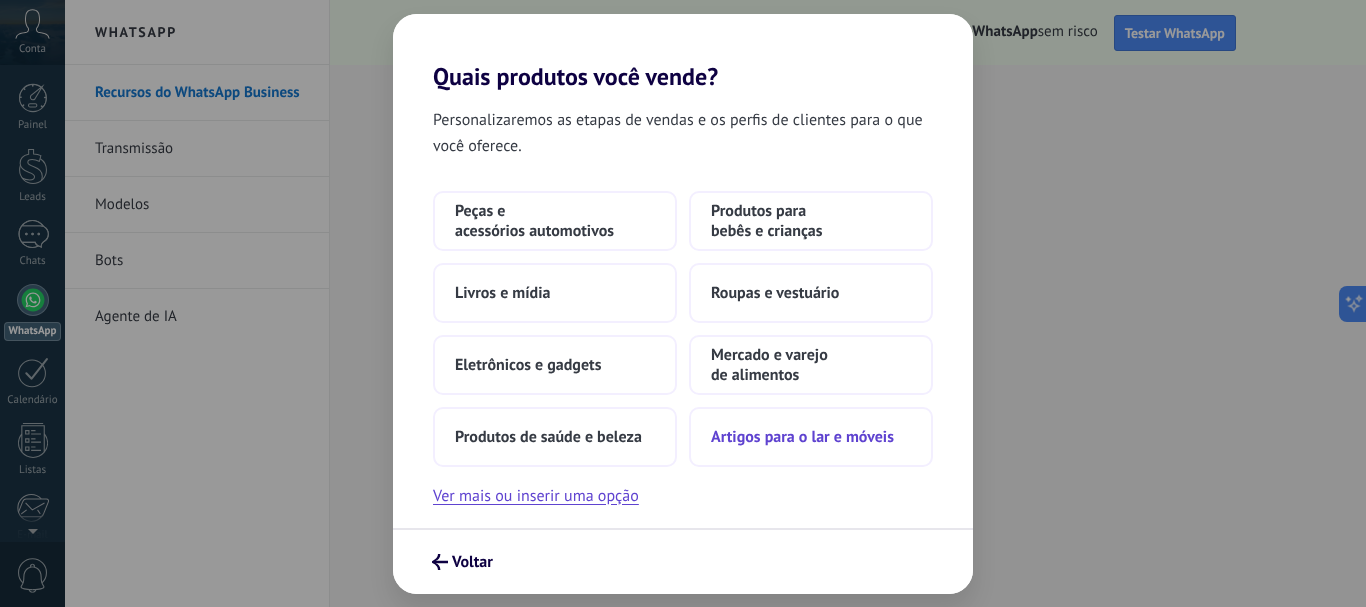 click on "Artigos para o lar e móveis" at bounding box center (802, 437) 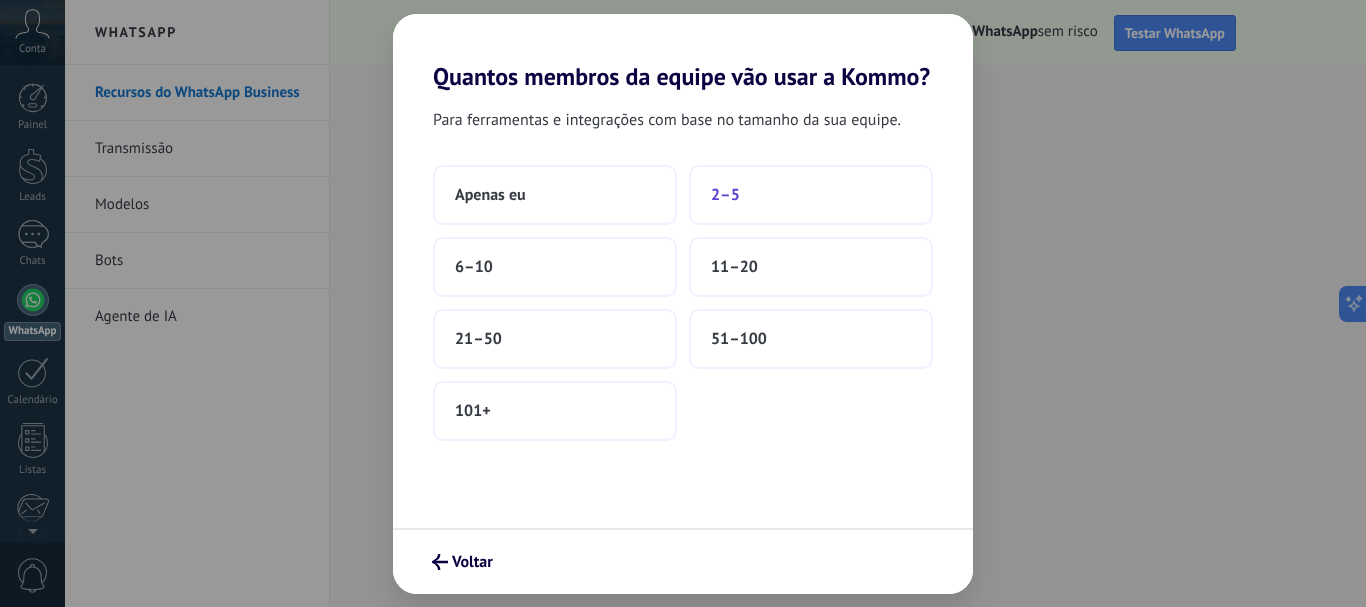 click on "2–5" at bounding box center [725, 195] 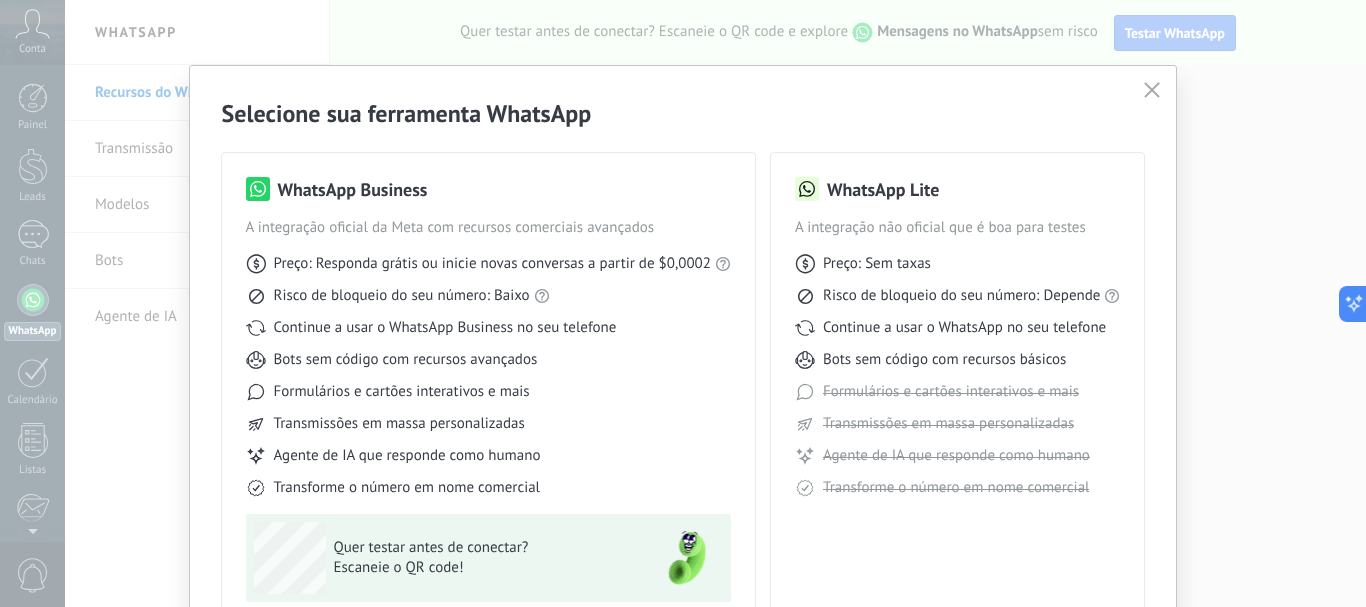 click 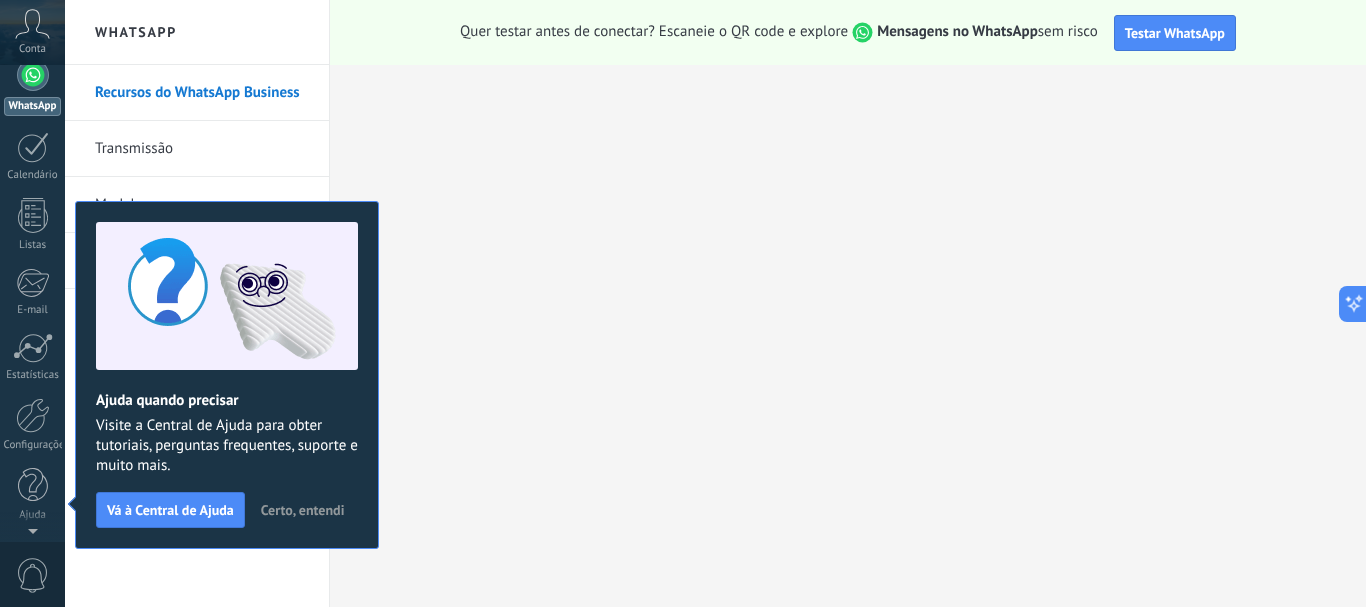 scroll, scrollTop: 0, scrollLeft: 0, axis: both 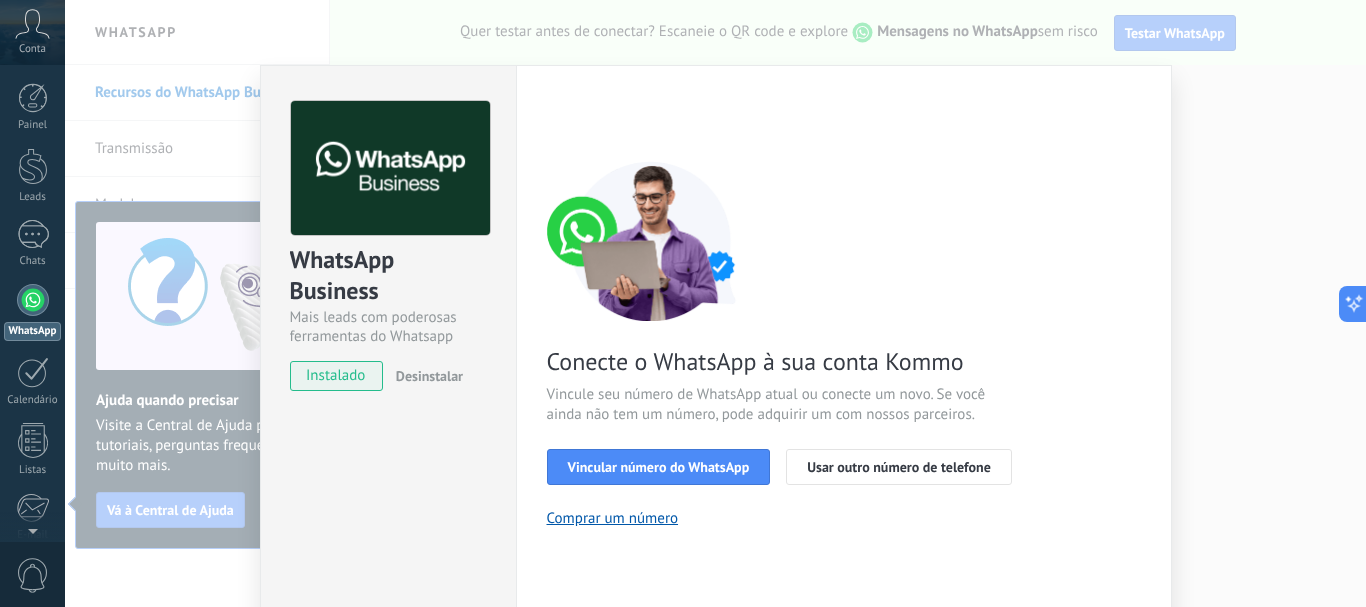 click on "WhatsApp Business Mais leads com poderosas ferramentas do Whatsapp instalado Desinstalar Quer testar a integração antes?   Escaneie o QR code   e veja como funciona. Configurações Autorização This tab logs the users who have granted integration access to this account. If you want to to remove a user's ability to send requests to the account on behalf of this integration, you can revoke access. If access is revoked from all users, the integration will stop working. This app is installed, but no one has given it access yet. WhatsApp Cloud API Mais _:  Salvar < Voltar 1 Selecionar aplicativo 2 Conectar Facebook 3 Finalizar configuração Conecte o WhatsApp à sua conta Kommo Vincule seu número de WhatsApp atual ou conecte um novo. Se você ainda não tem um número, pode adquirir um com nossos parceiros. Vincular número do WhatsApp Usar outro número de telefone Comprar um número Precisa de ajuda?" at bounding box center [715, 303] 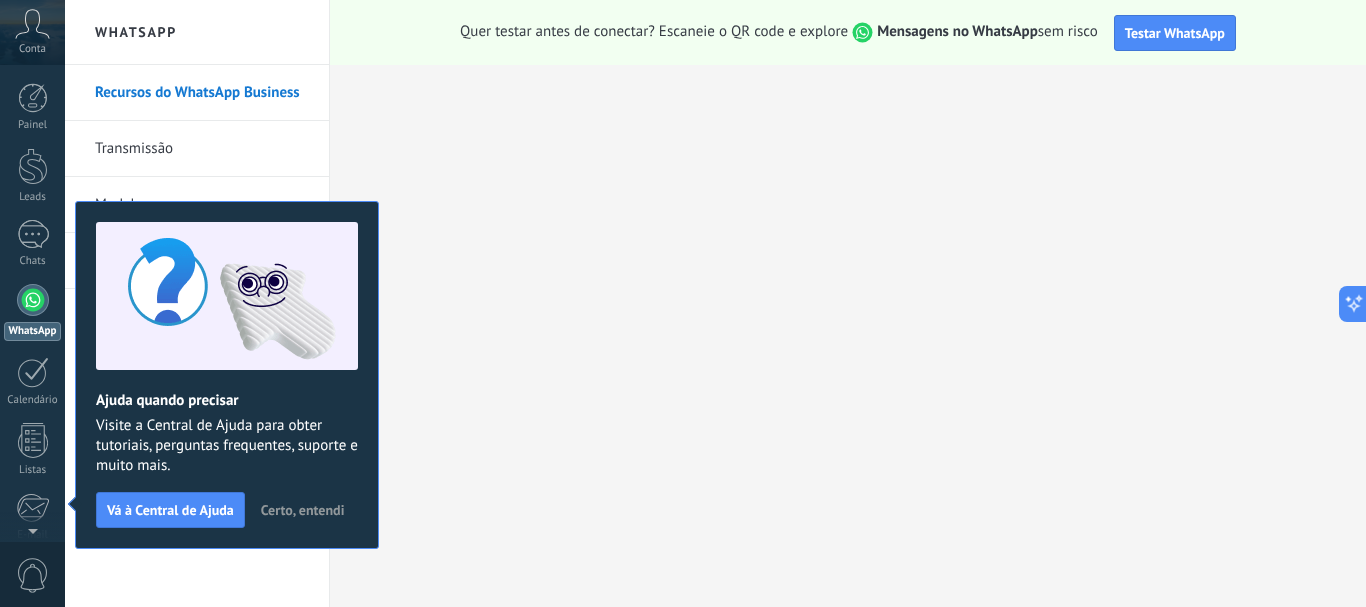 click on "Certo, entendi" at bounding box center (303, 510) 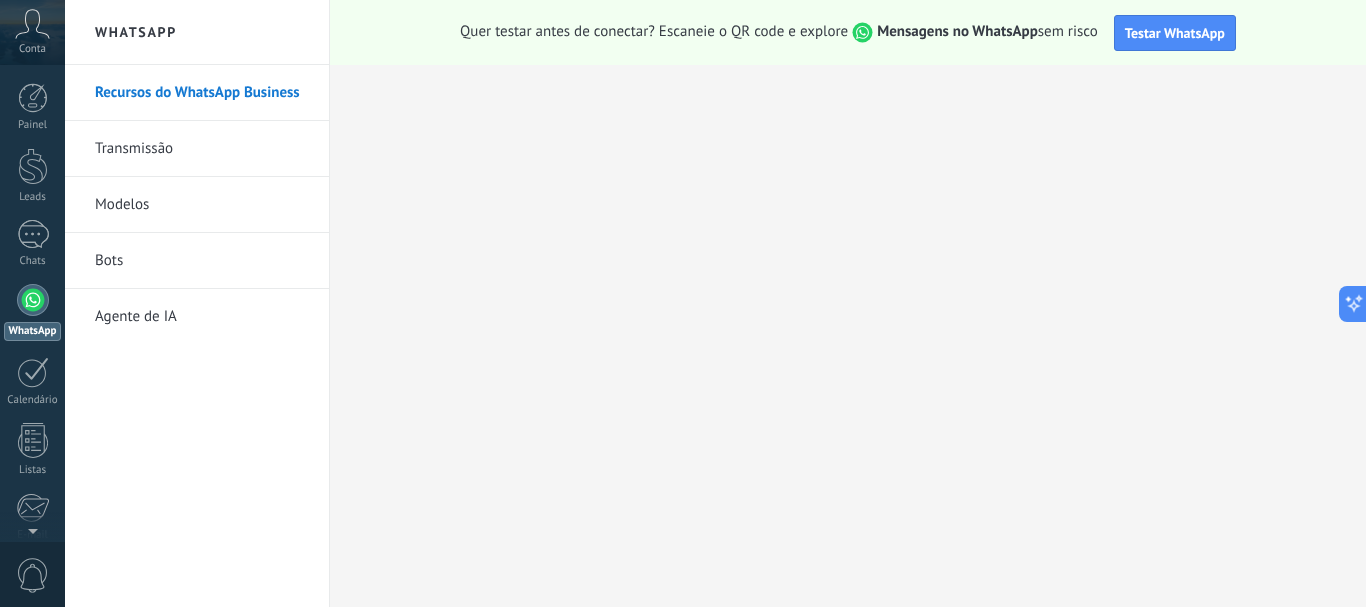 click on "Modelos" at bounding box center [202, 205] 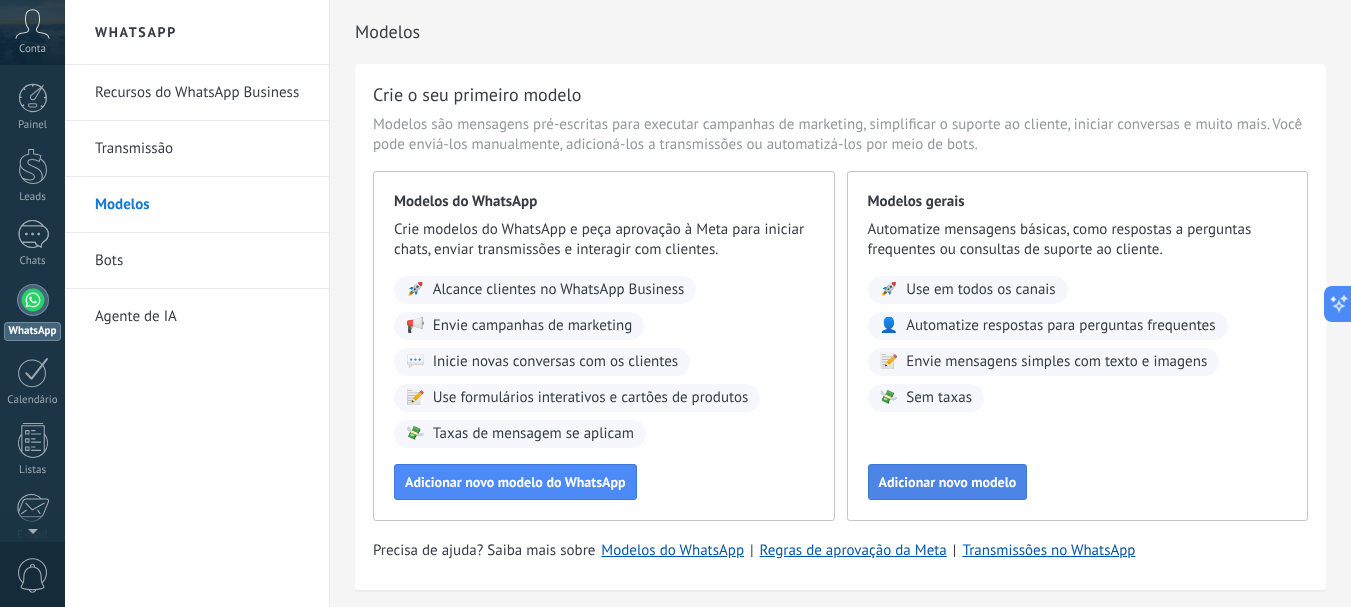 click on "Adicionar novo modelo" at bounding box center (948, 482) 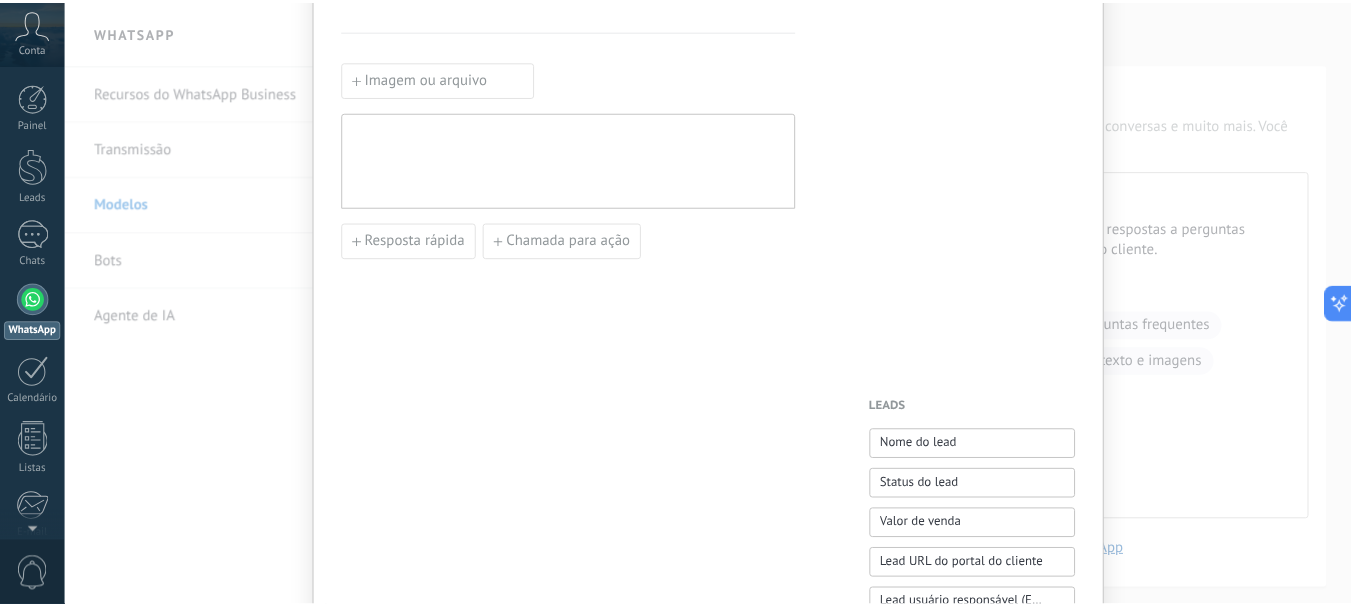 scroll, scrollTop: 0, scrollLeft: 0, axis: both 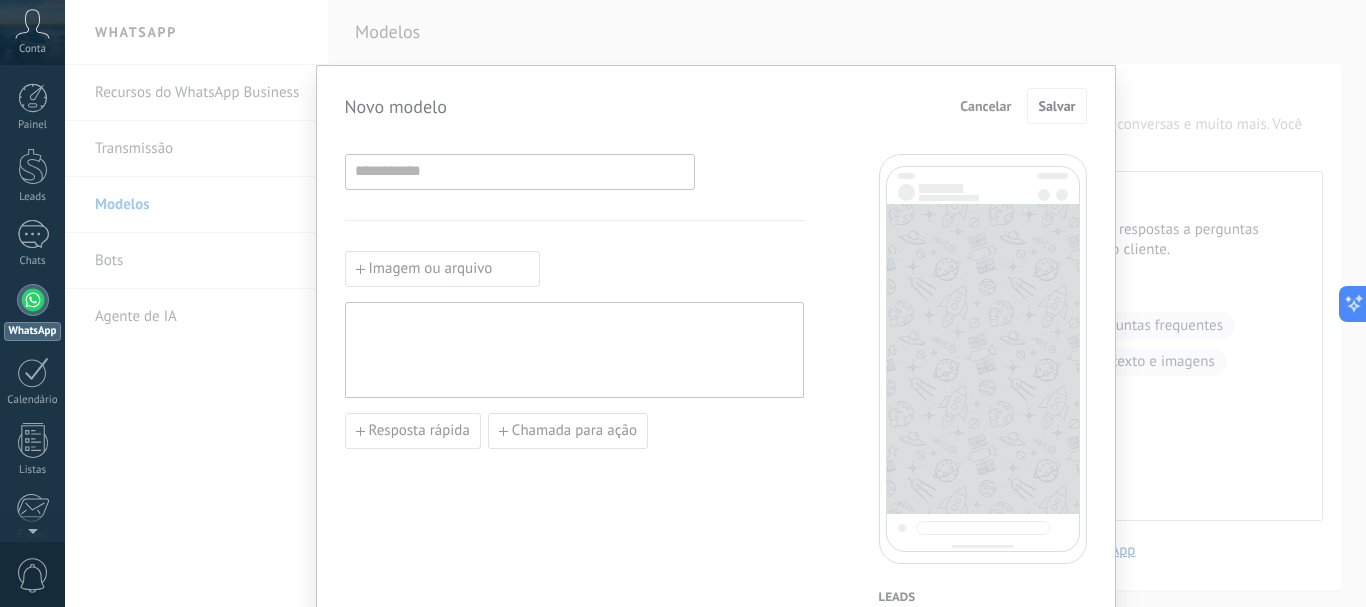 click on "Cancelar" at bounding box center (985, 106) 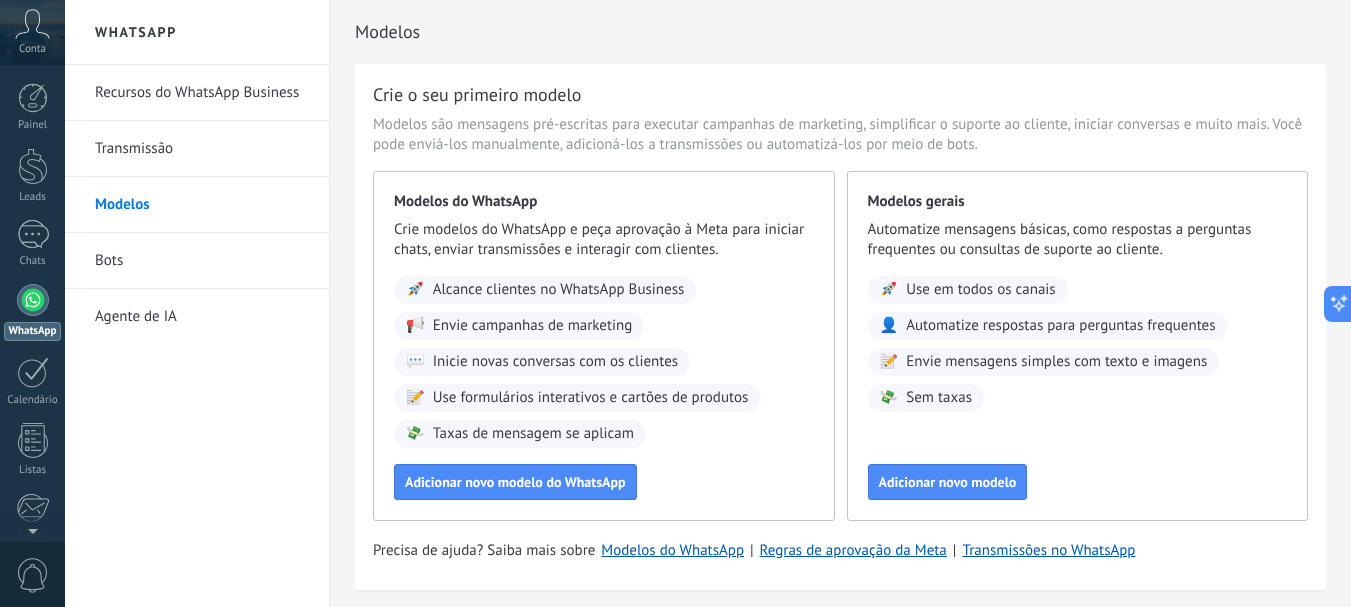 click on "Modelos" at bounding box center (840, 32) 